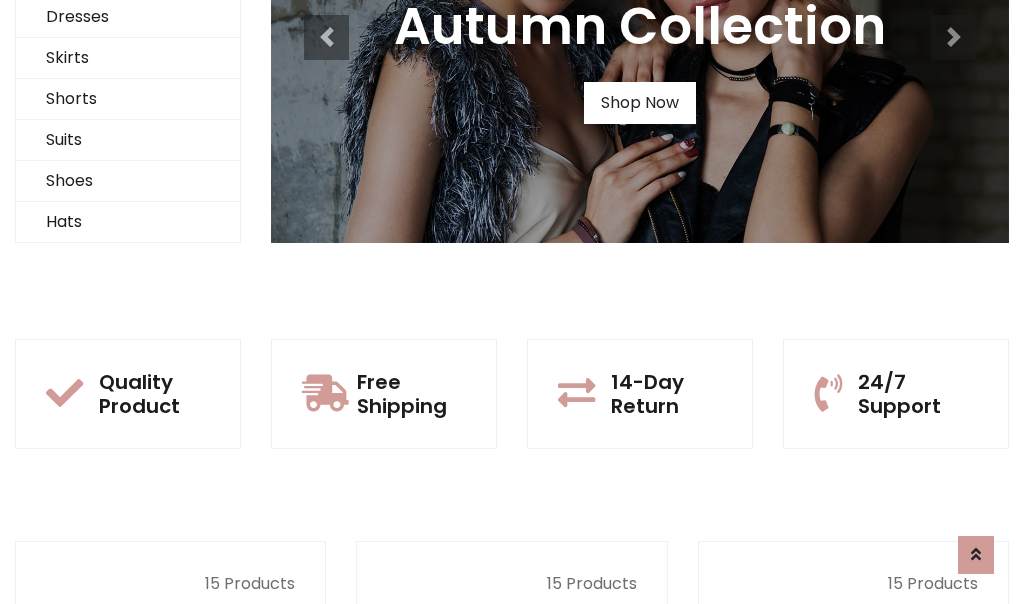 scroll, scrollTop: 0, scrollLeft: 0, axis: both 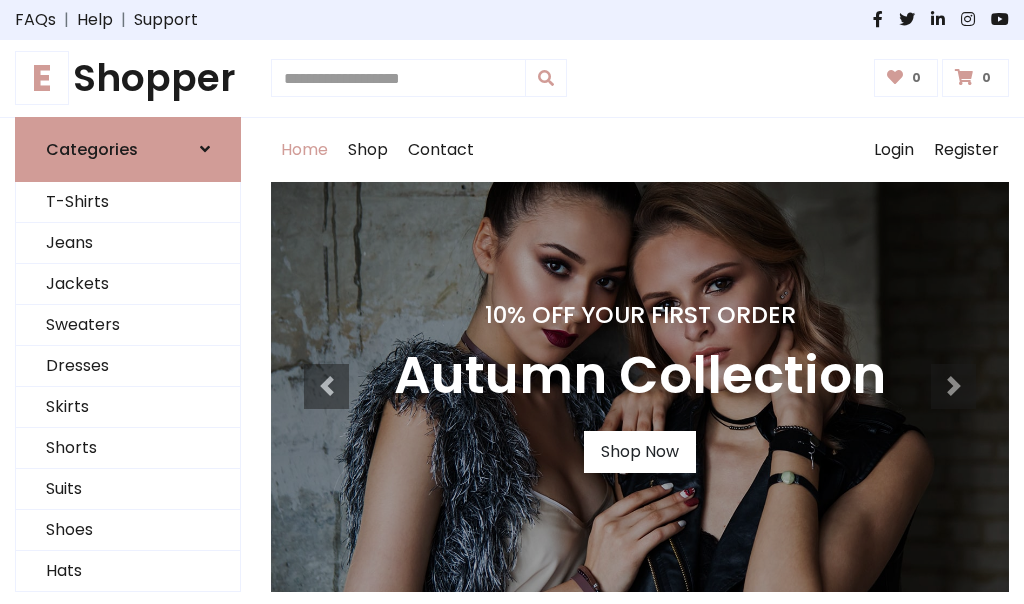 click on "10% Off Your First Order" at bounding box center (640, 315) 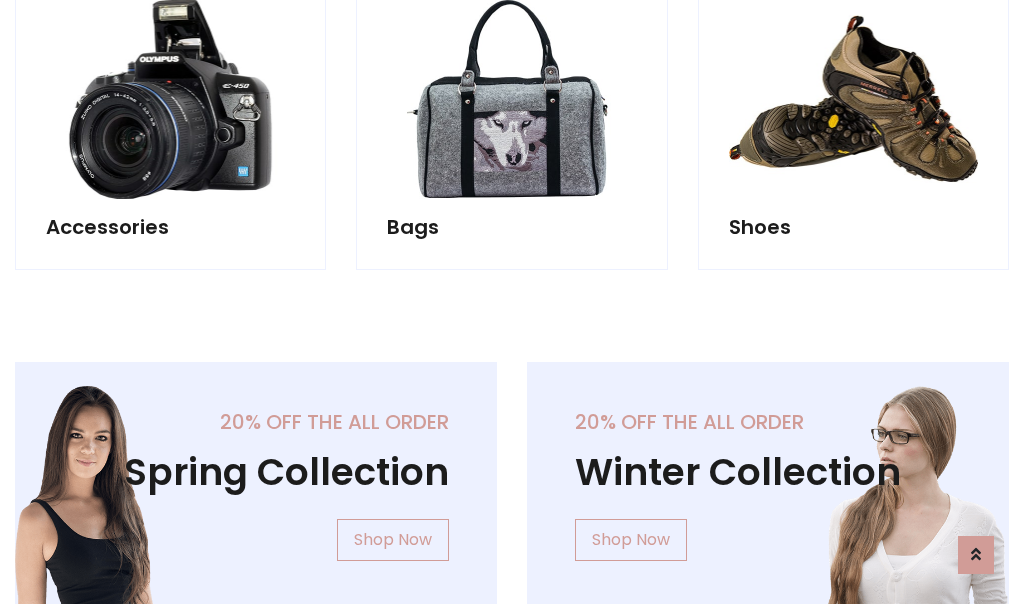 scroll, scrollTop: 4023, scrollLeft: 0, axis: vertical 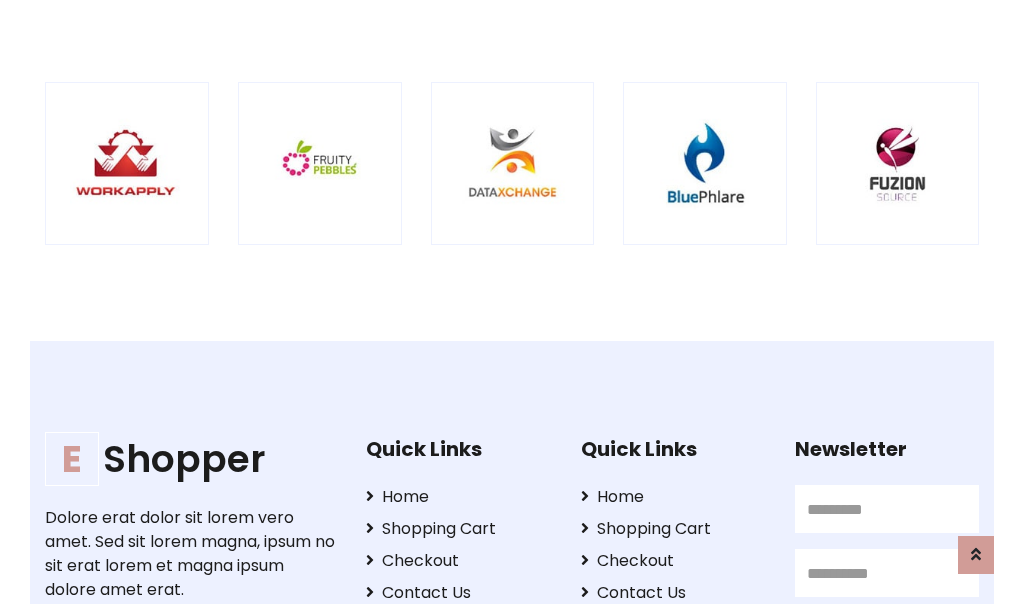 click at bounding box center [128, -1835] 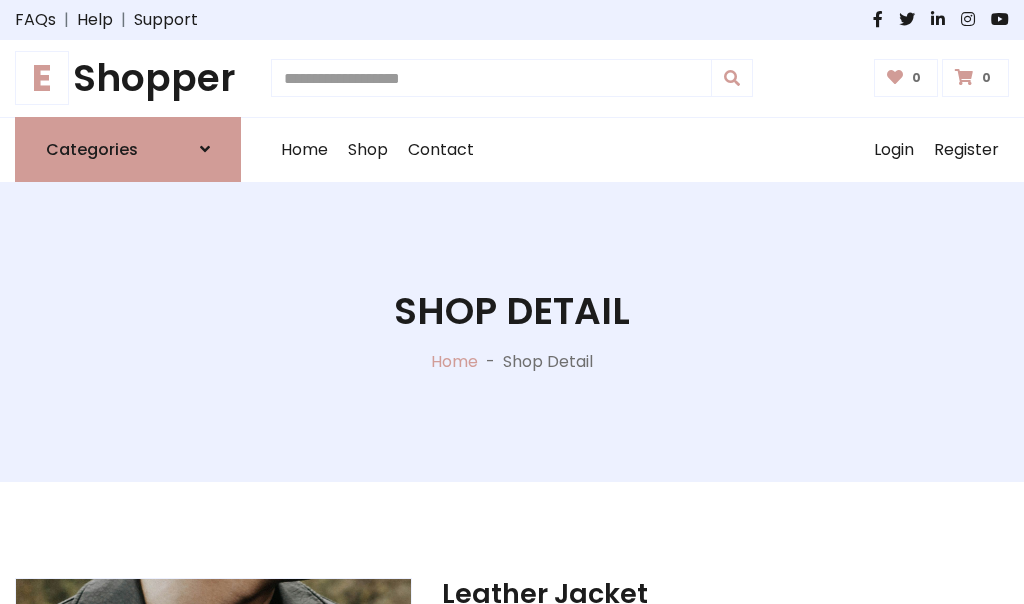scroll, scrollTop: 0, scrollLeft: 0, axis: both 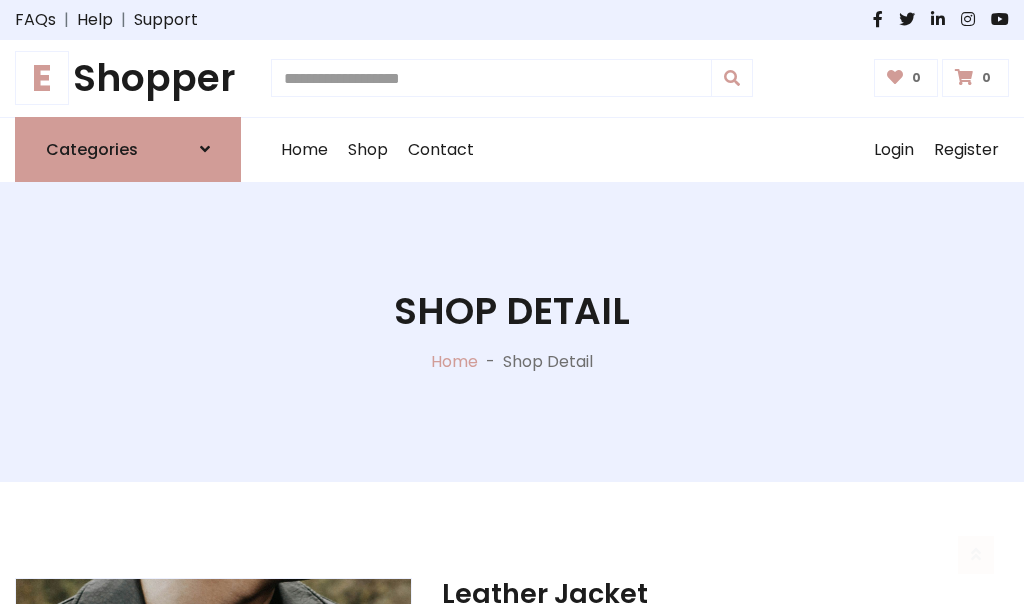 click on "M" at bounding box center [650, 774] 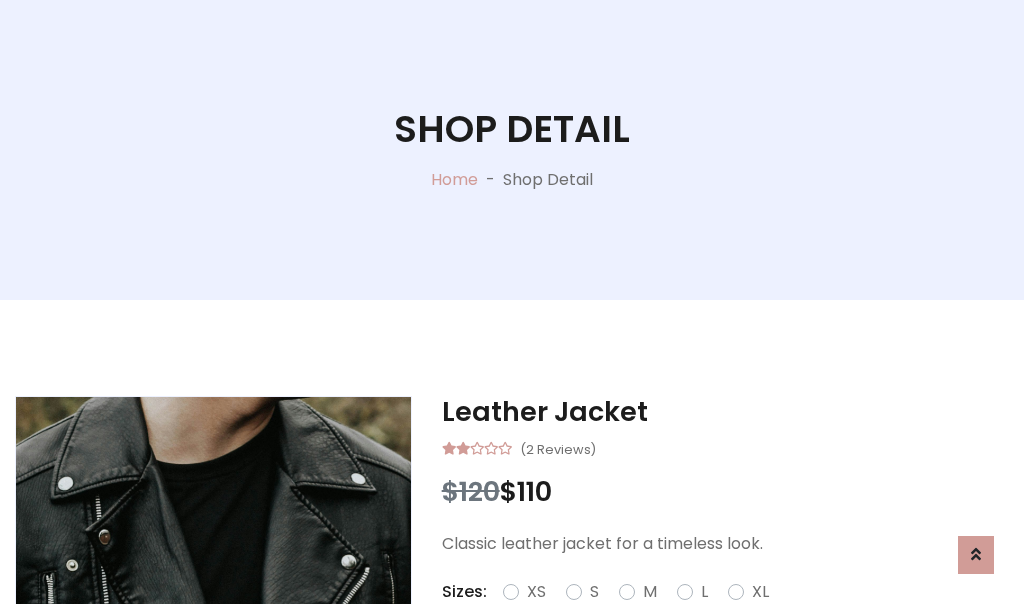 click on "M" at bounding box center (650, 592) 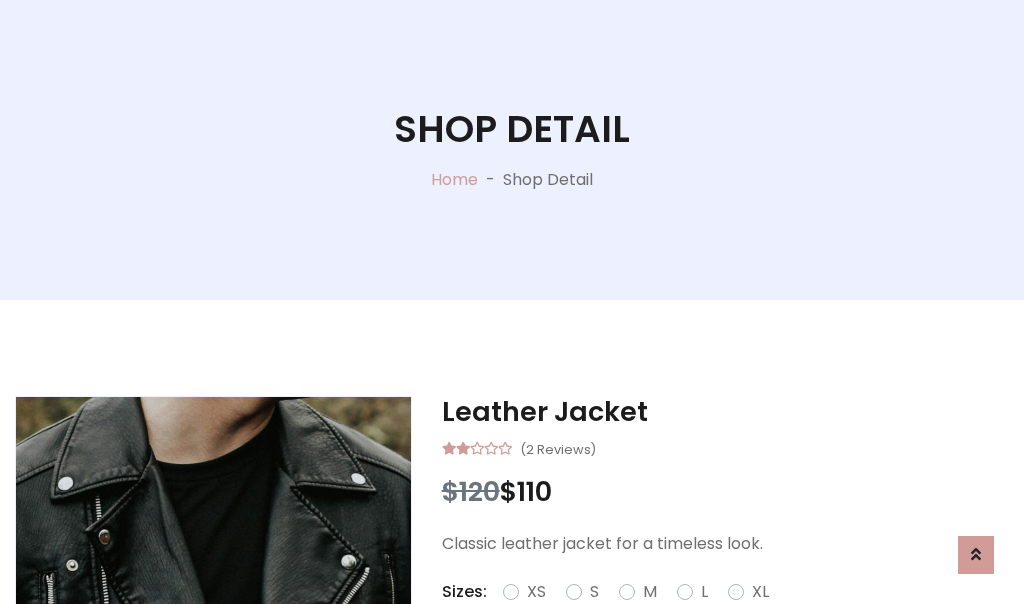 click on "M" at bounding box center (650, 592) 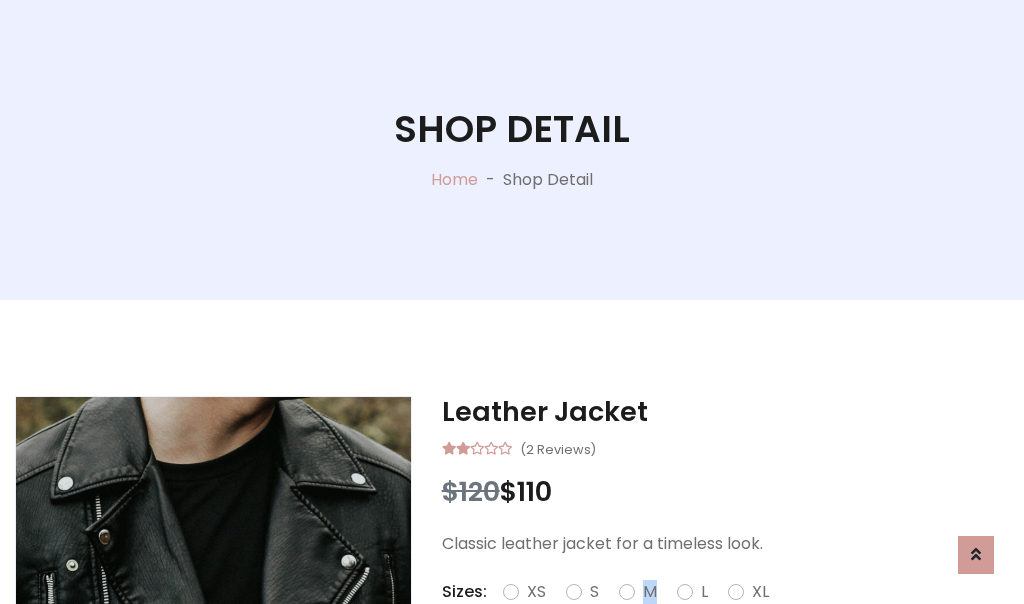 scroll, scrollTop: 4, scrollLeft: 0, axis: vertical 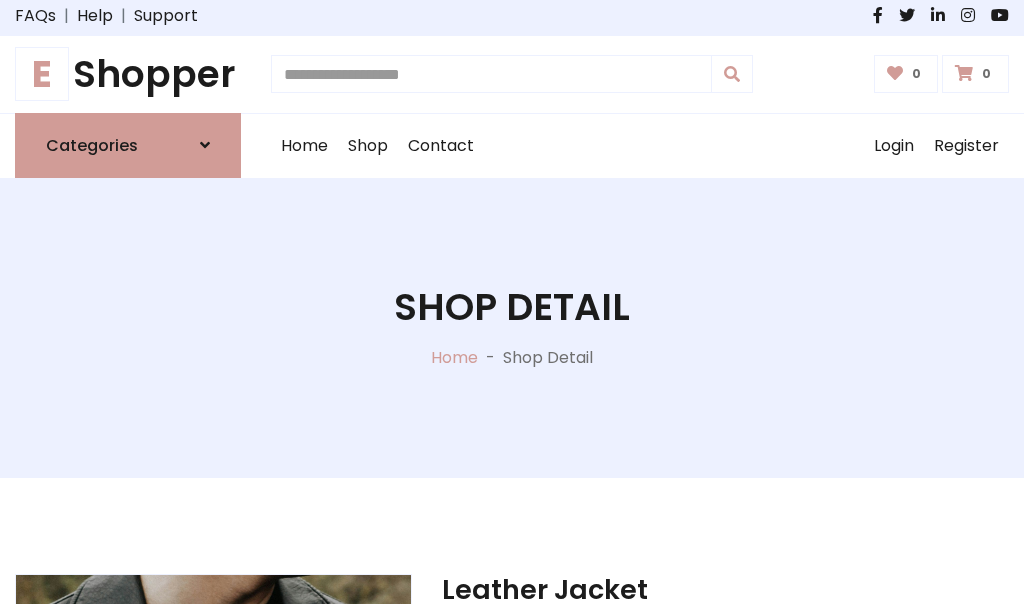 click on "Shop Detail" at bounding box center (512, 307) 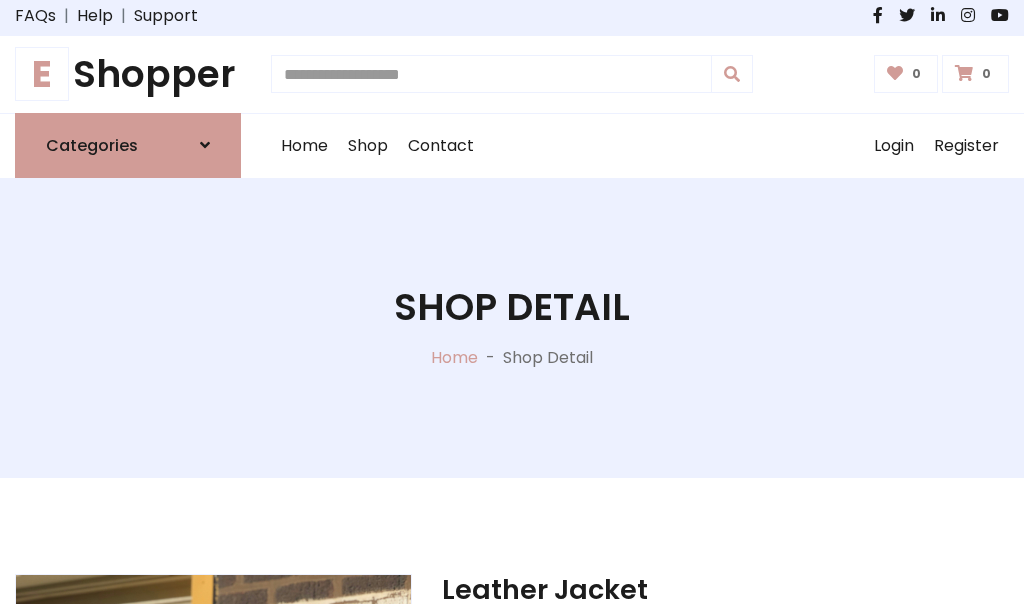 click on "Shop Detail" at bounding box center [512, 307] 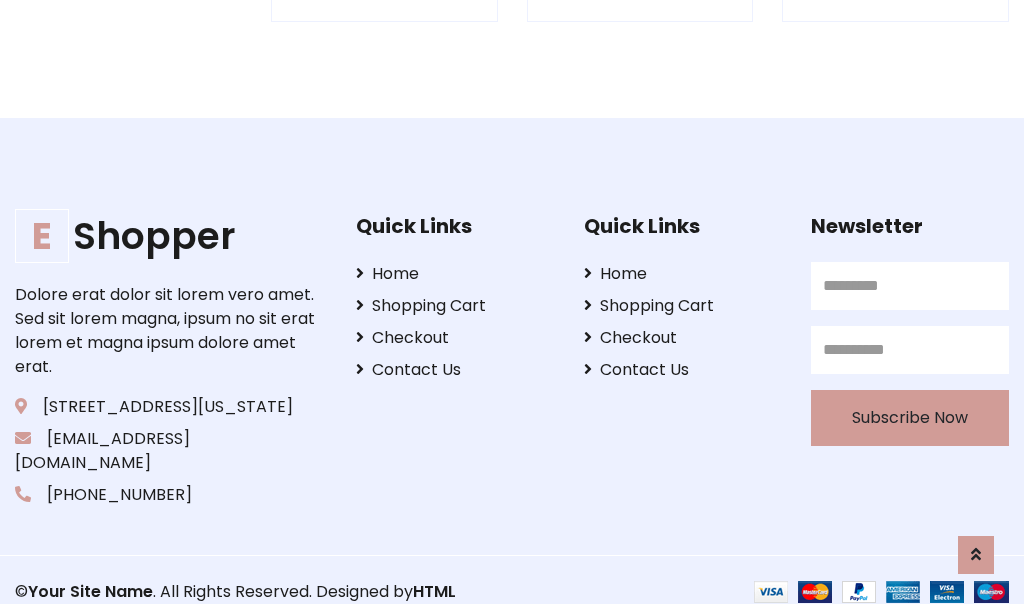 scroll, scrollTop: 0, scrollLeft: 0, axis: both 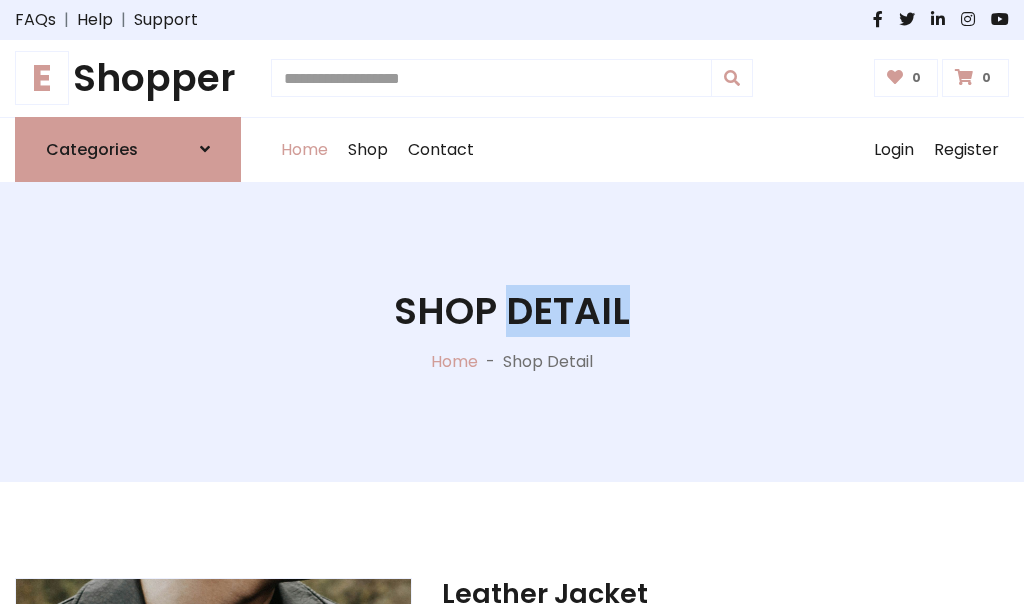 click on "Home" at bounding box center [304, 150] 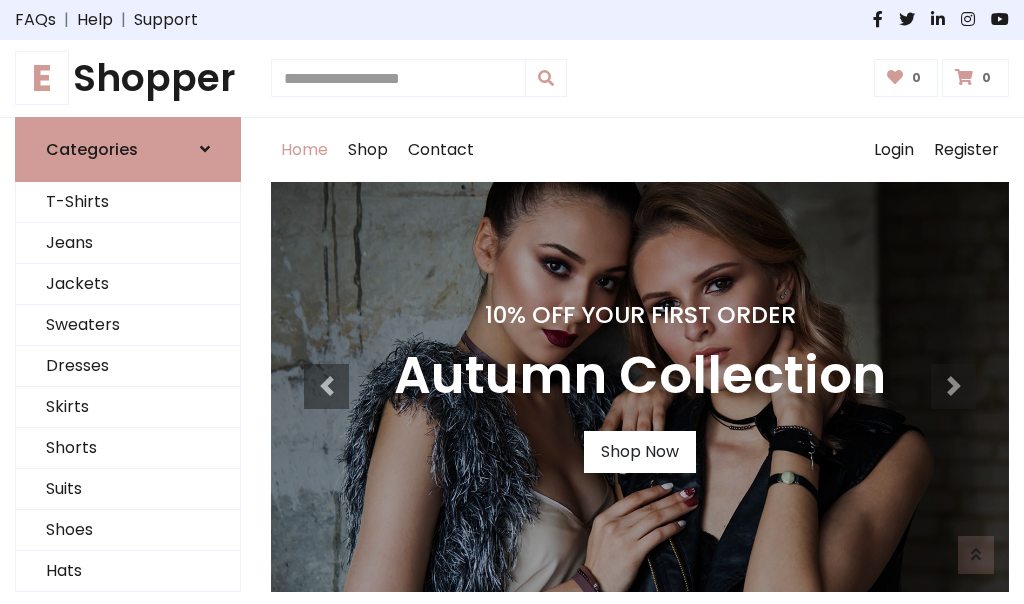 scroll, scrollTop: 1633, scrollLeft: 0, axis: vertical 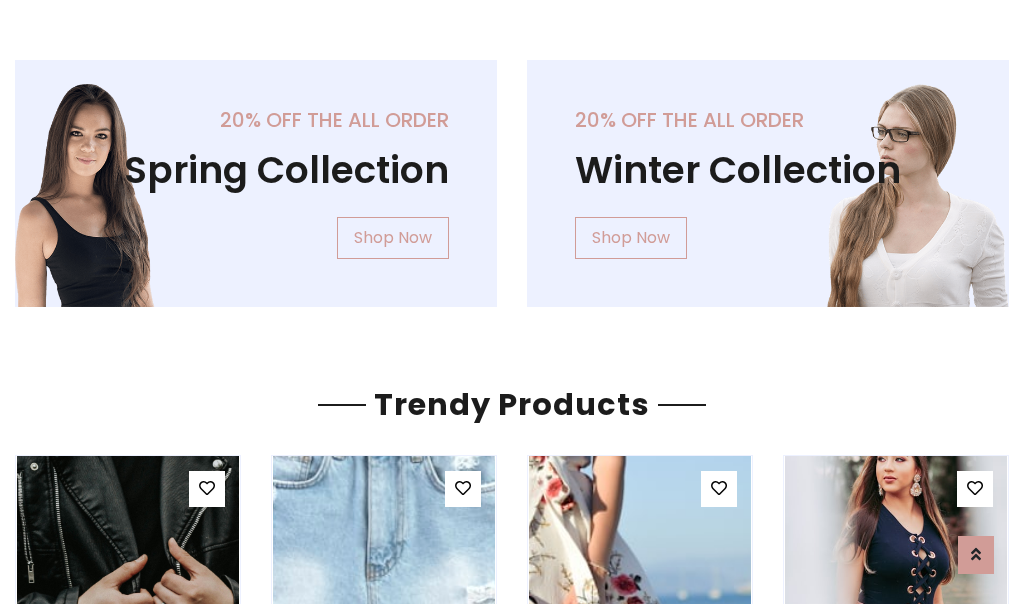 click on "Your Site Name" at bounding box center [120, 3204] 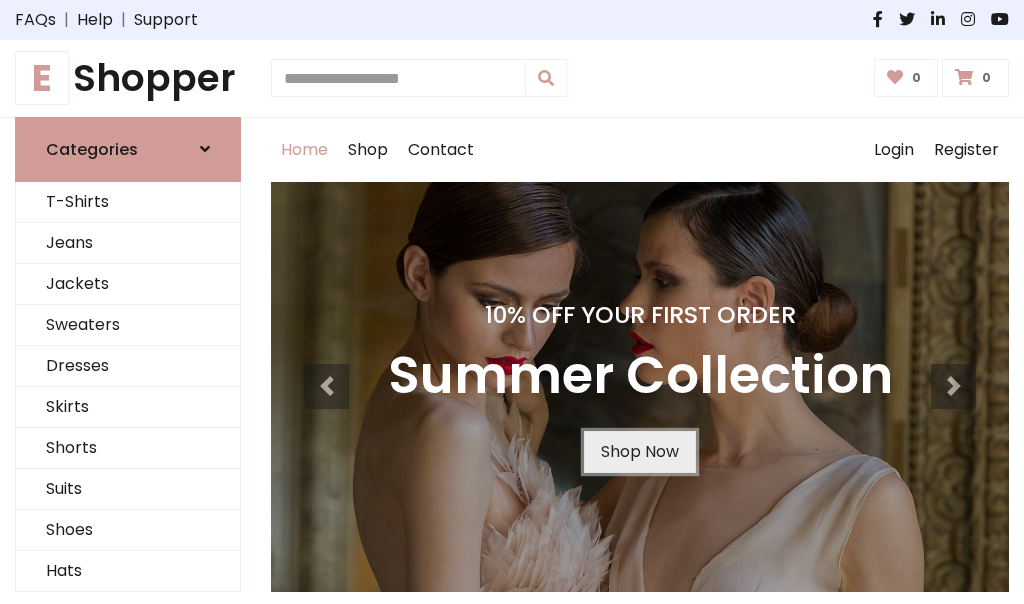 click on "Shop Now" at bounding box center [640, 452] 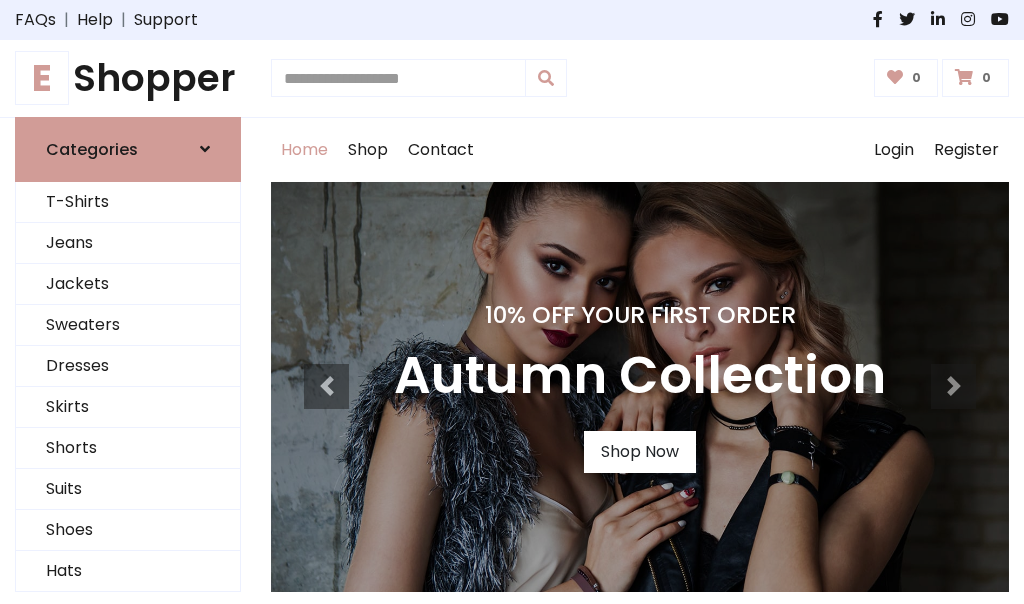 scroll, scrollTop: 0, scrollLeft: 0, axis: both 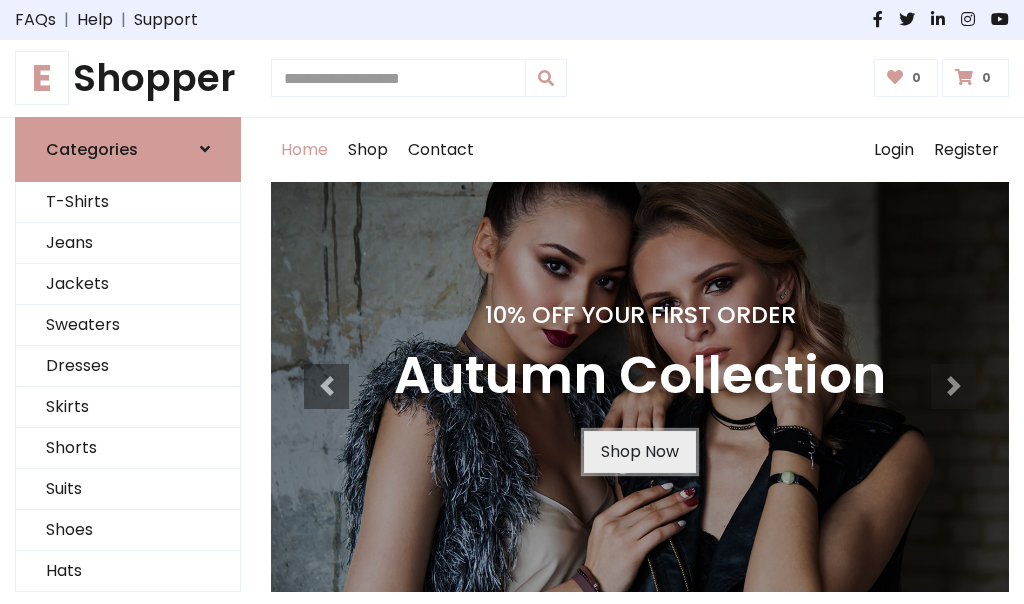 click on "Shop Now" at bounding box center [640, 452] 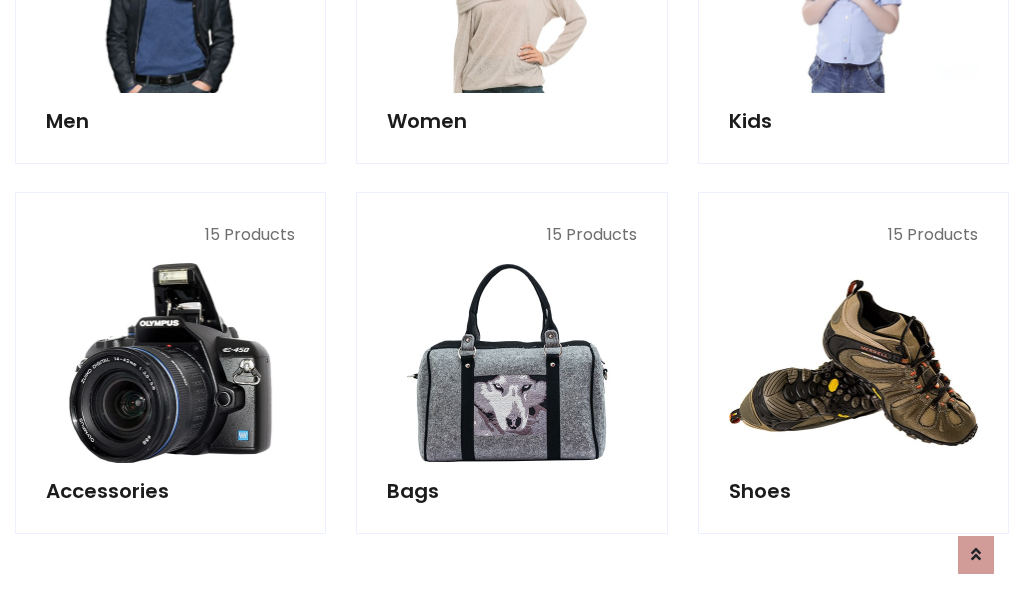 scroll, scrollTop: 1994, scrollLeft: 0, axis: vertical 